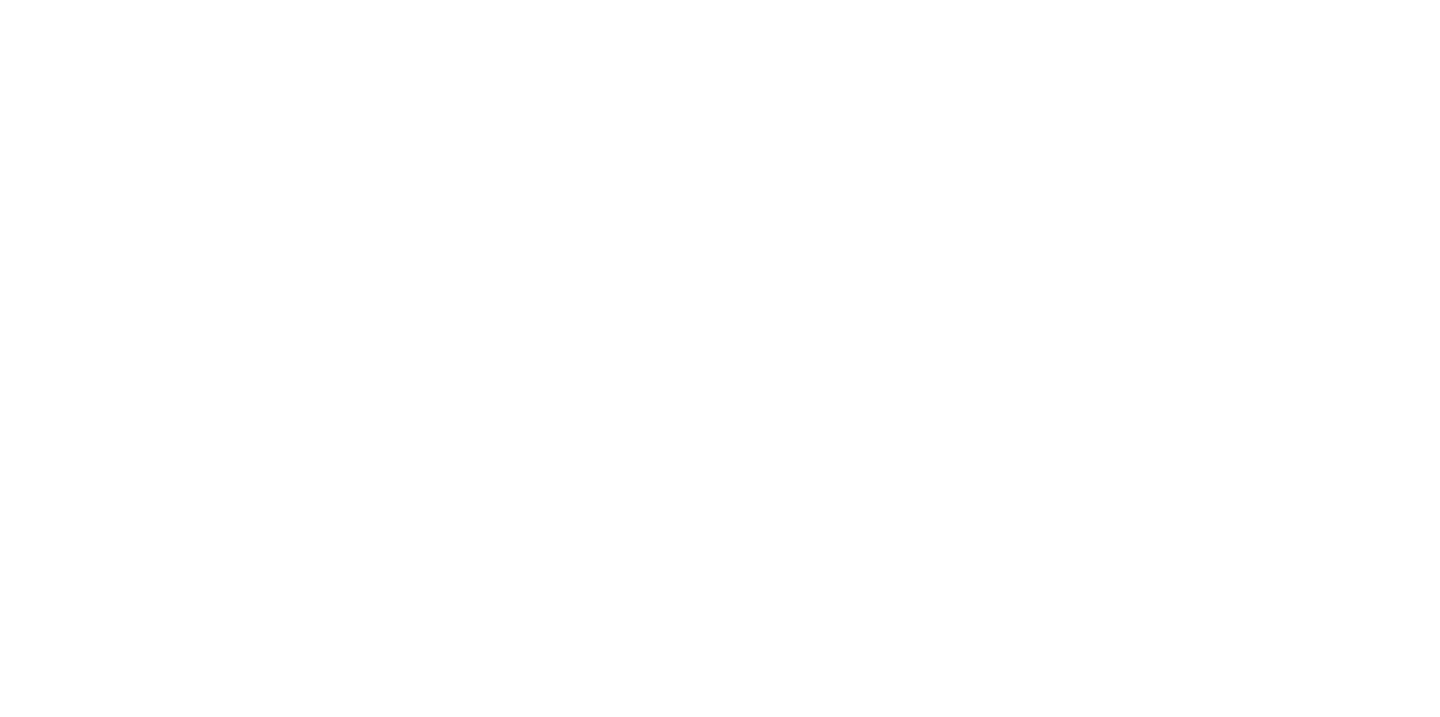 scroll, scrollTop: 0, scrollLeft: 0, axis: both 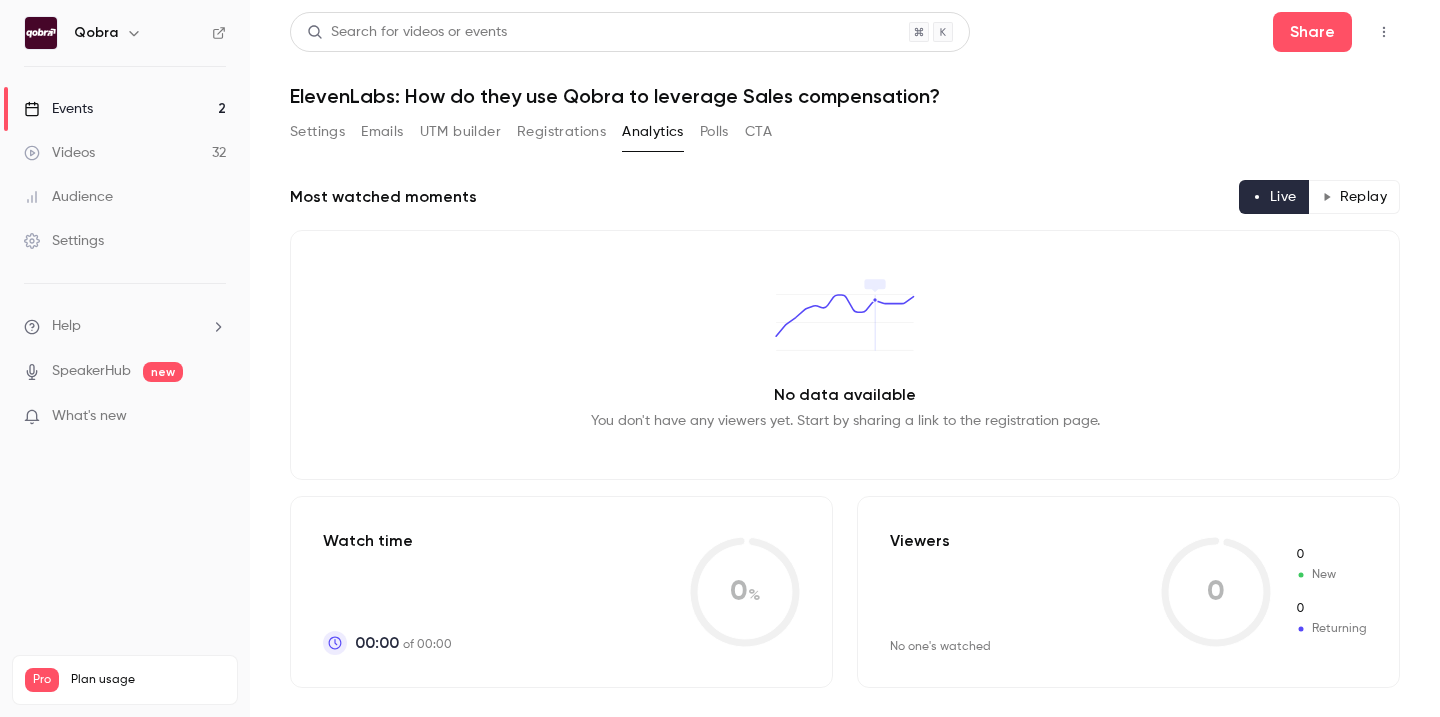 click on "UTM builder" at bounding box center (460, 132) 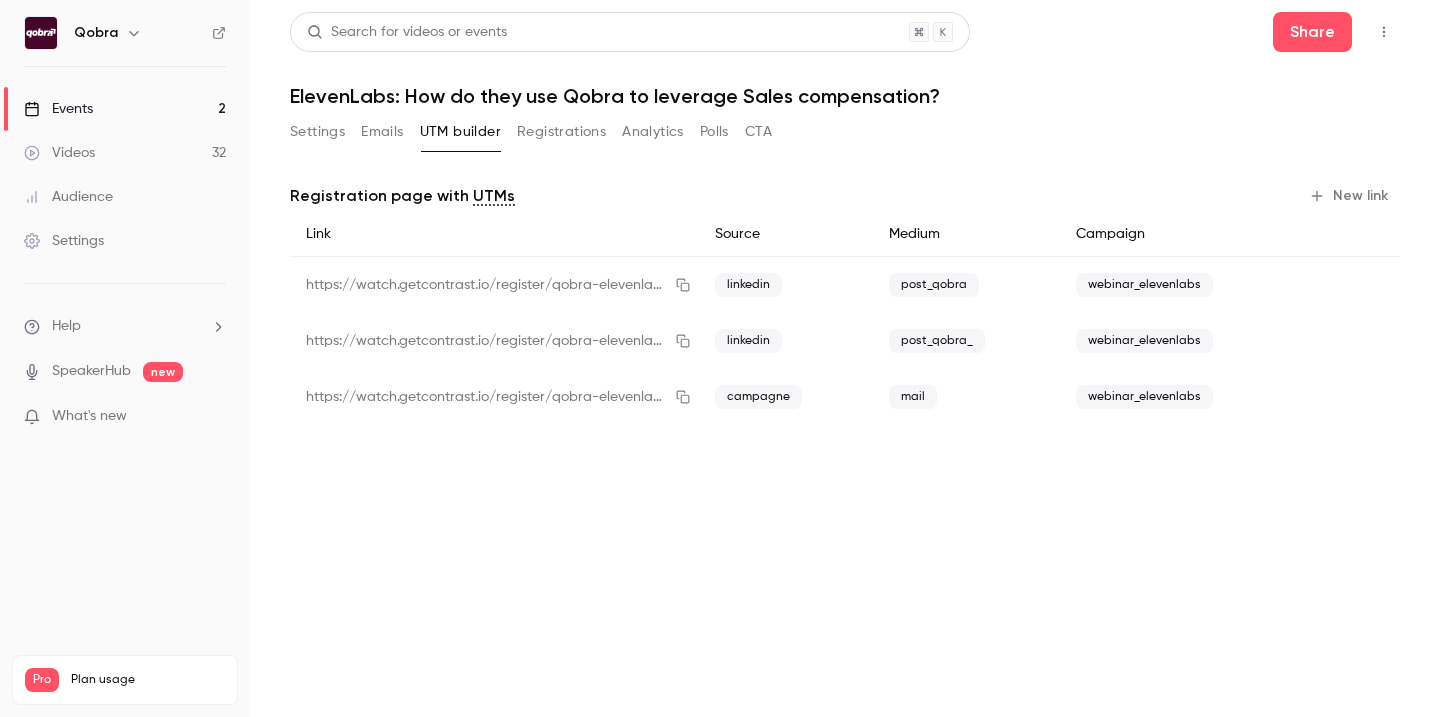 click on "Videos 32" at bounding box center [125, 153] 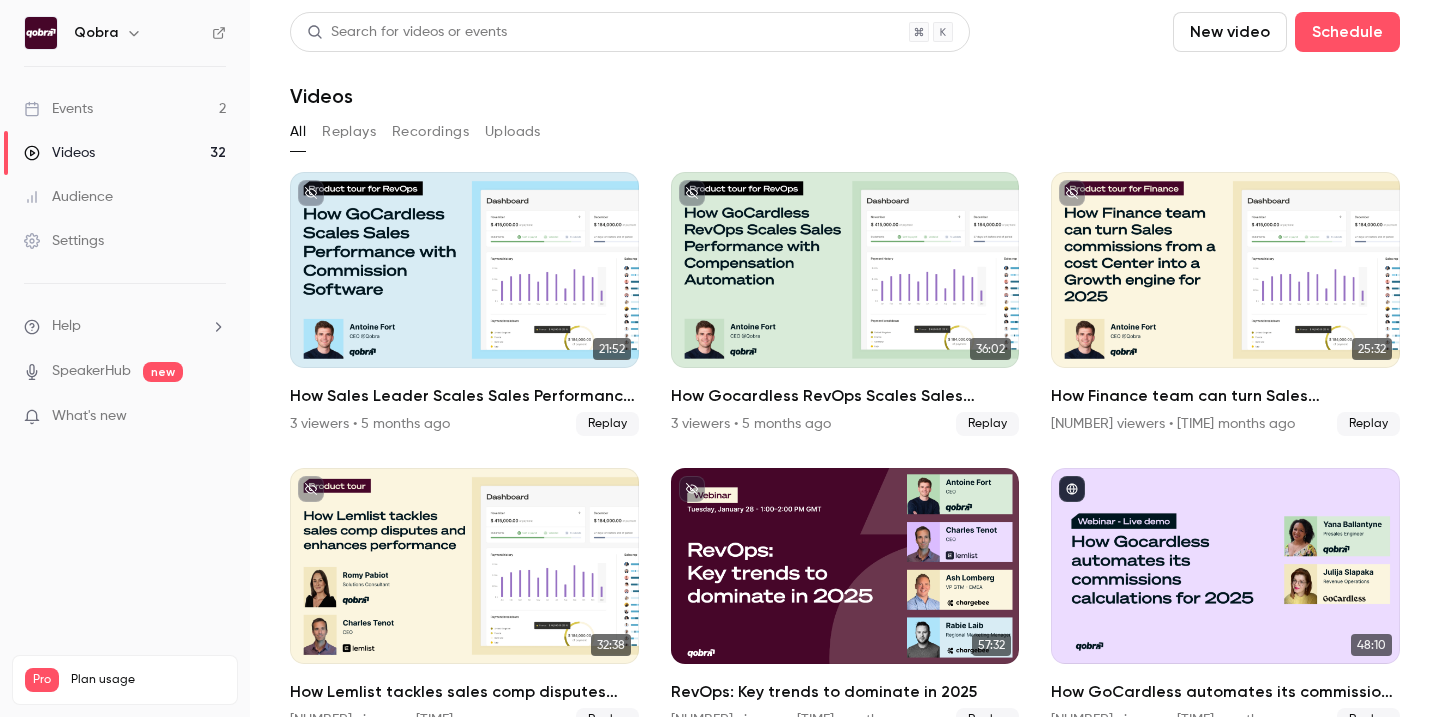 click on "Events 2" at bounding box center [125, 109] 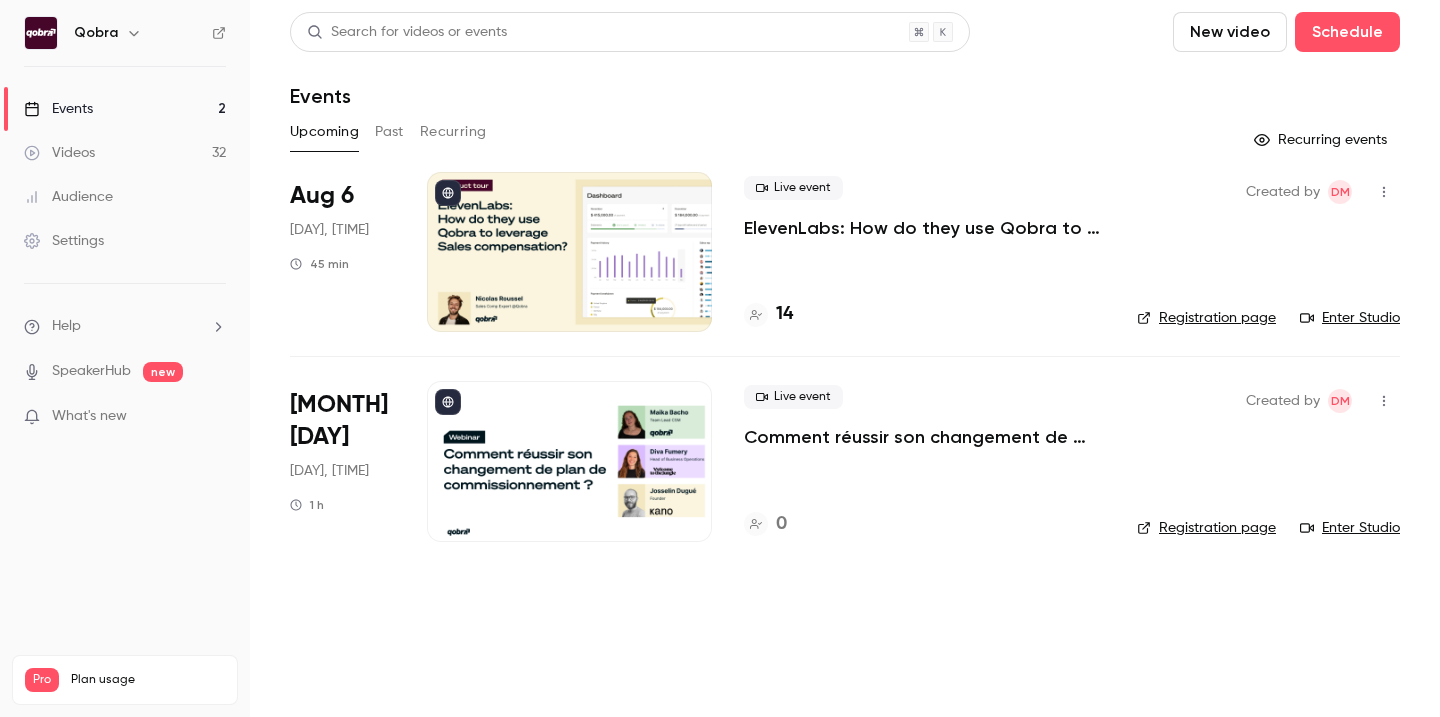 click on "What's new" at bounding box center [109, 416] 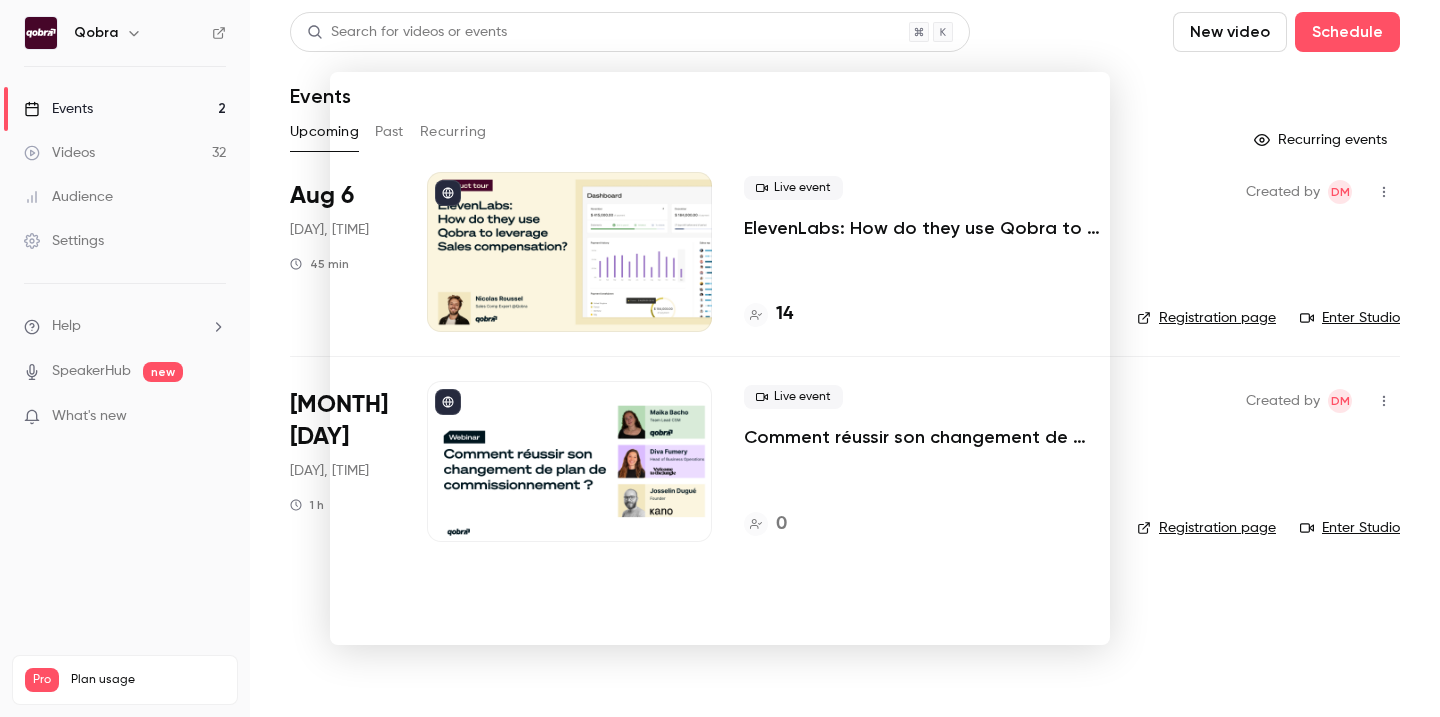click at bounding box center [720, 358] 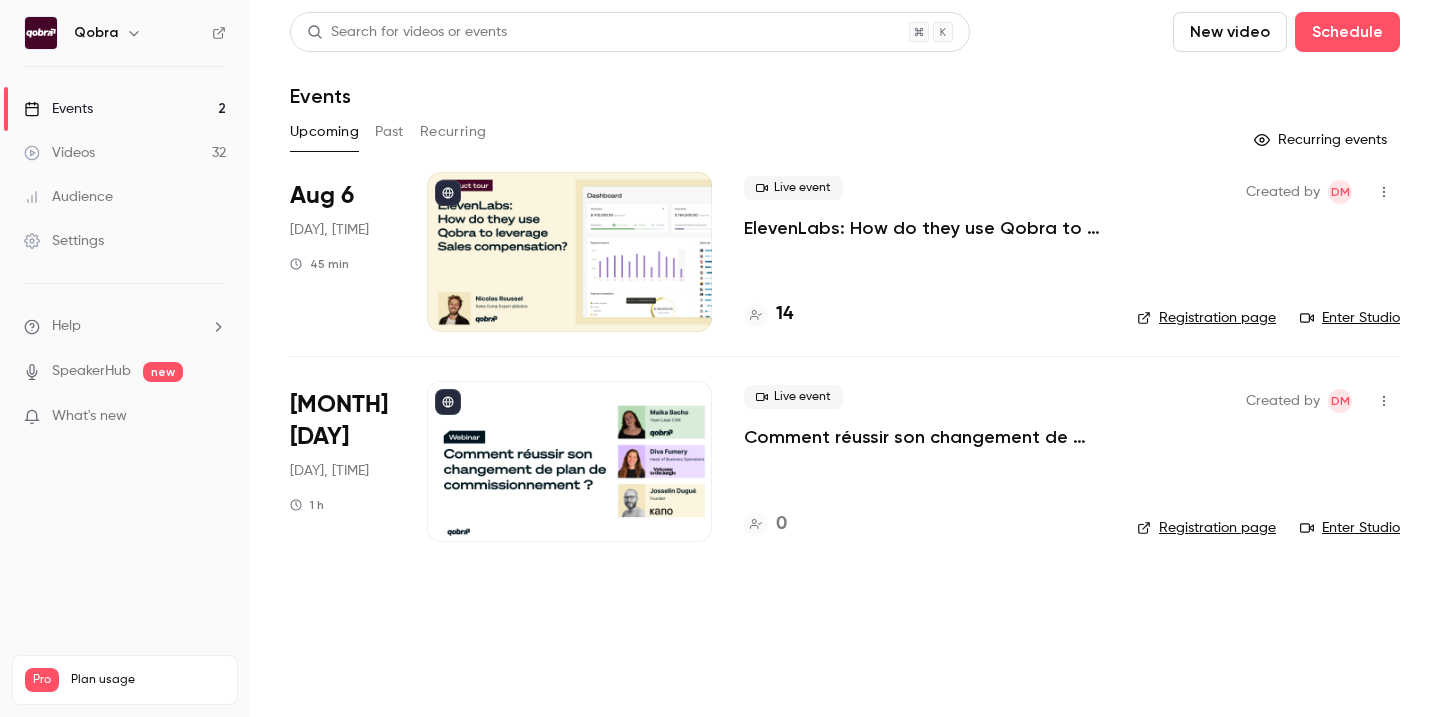 click on "Recurring" at bounding box center (453, 132) 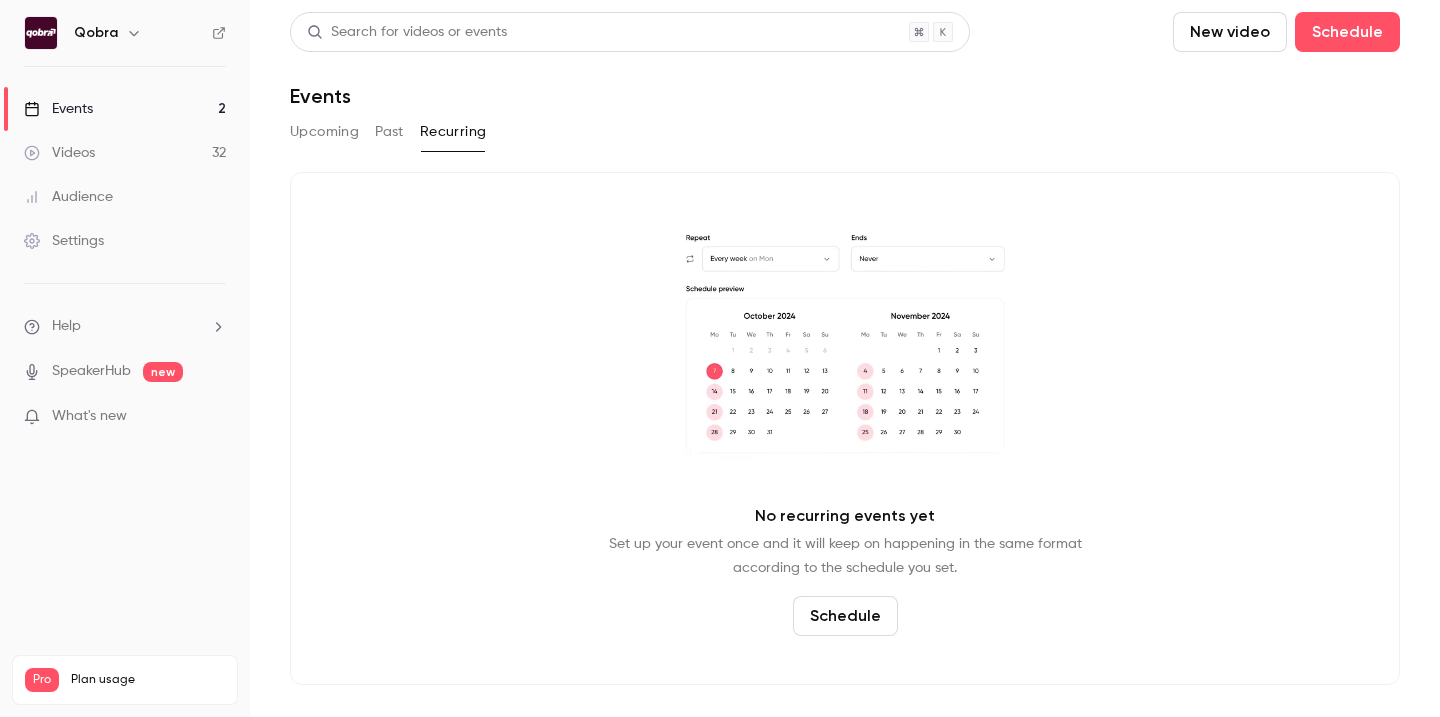 click on "Upcoming" at bounding box center (324, 132) 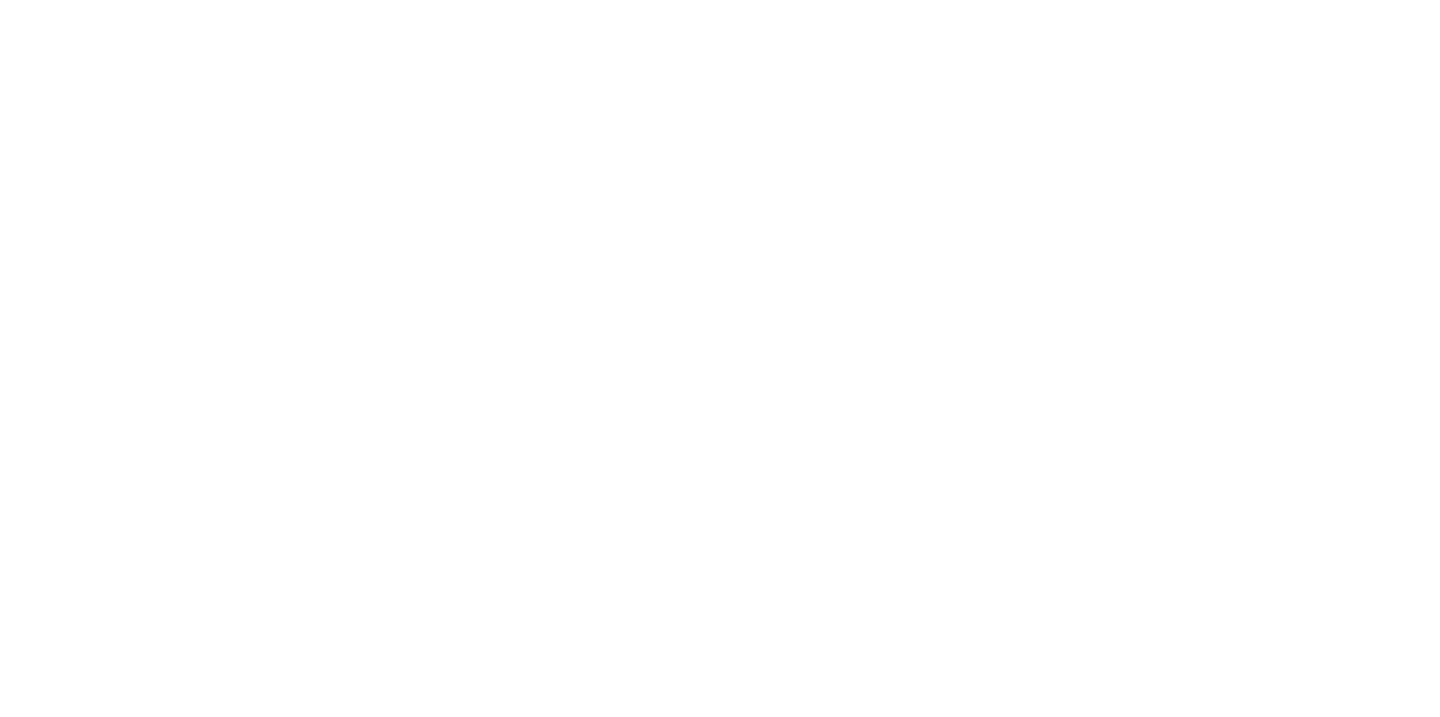 scroll, scrollTop: 0, scrollLeft: 0, axis: both 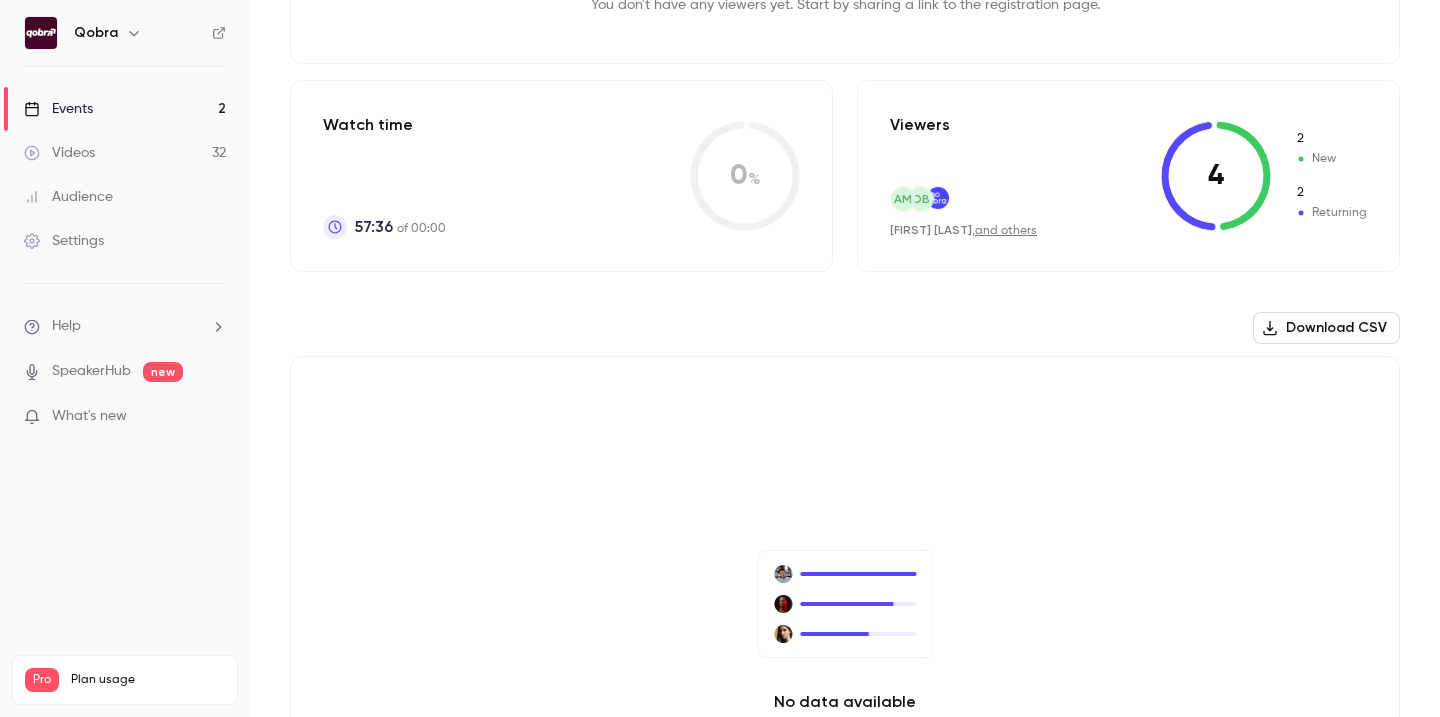 click on "Viewers am DB [LAST] , and others" at bounding box center (963, 176) 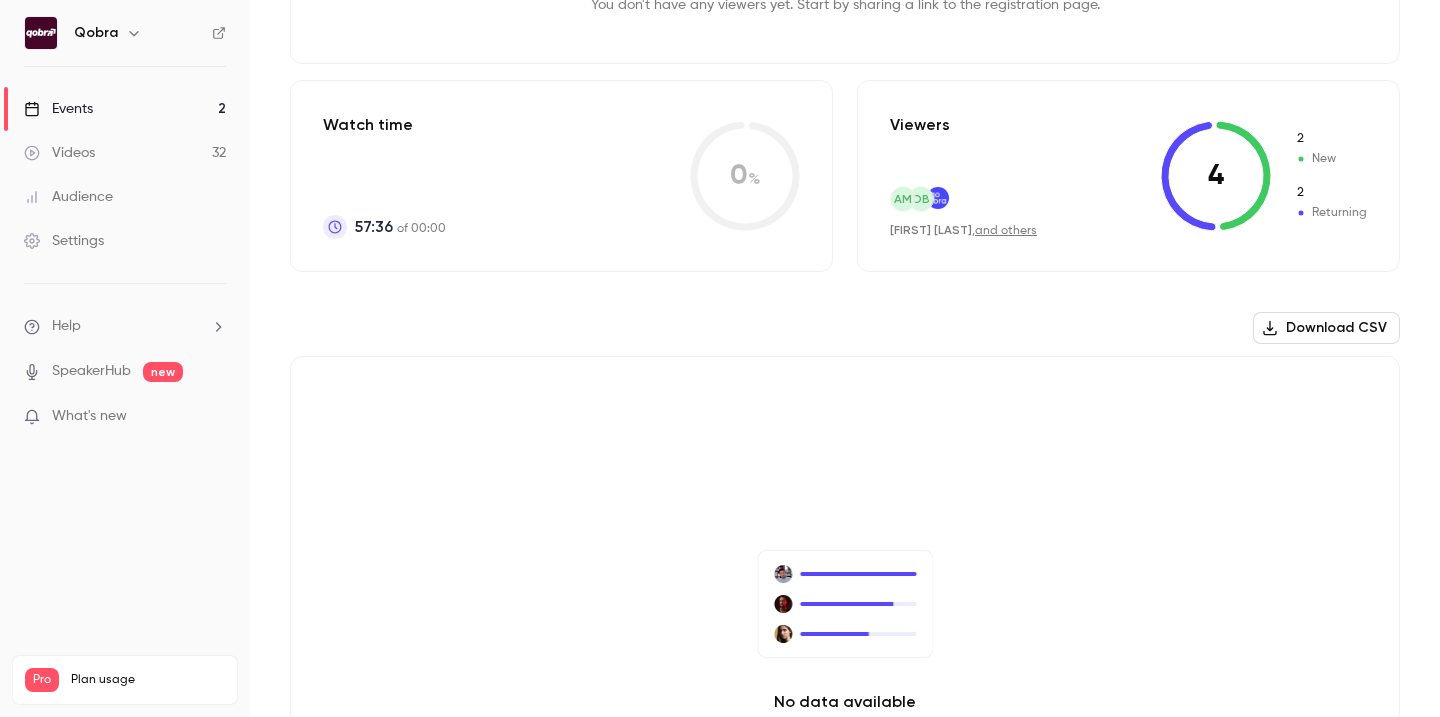 click 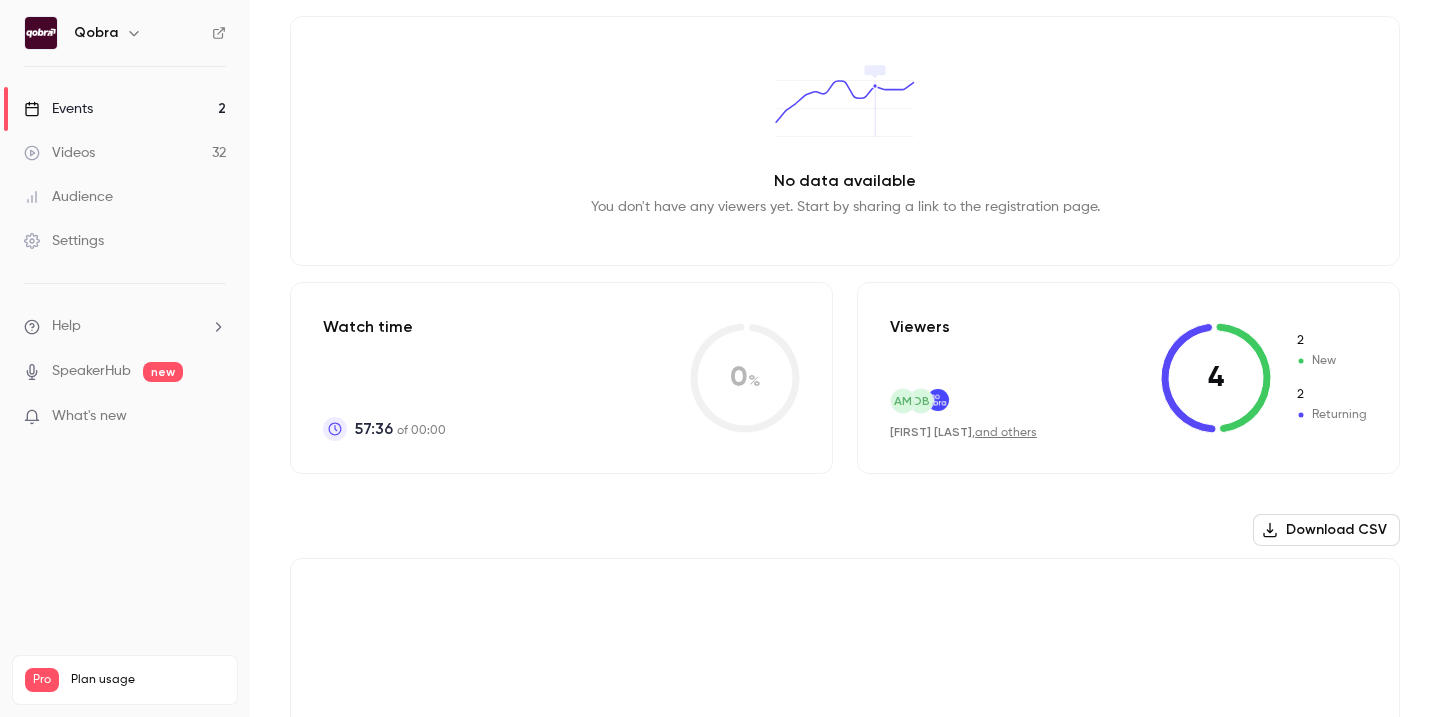 scroll, scrollTop: 254, scrollLeft: 0, axis: vertical 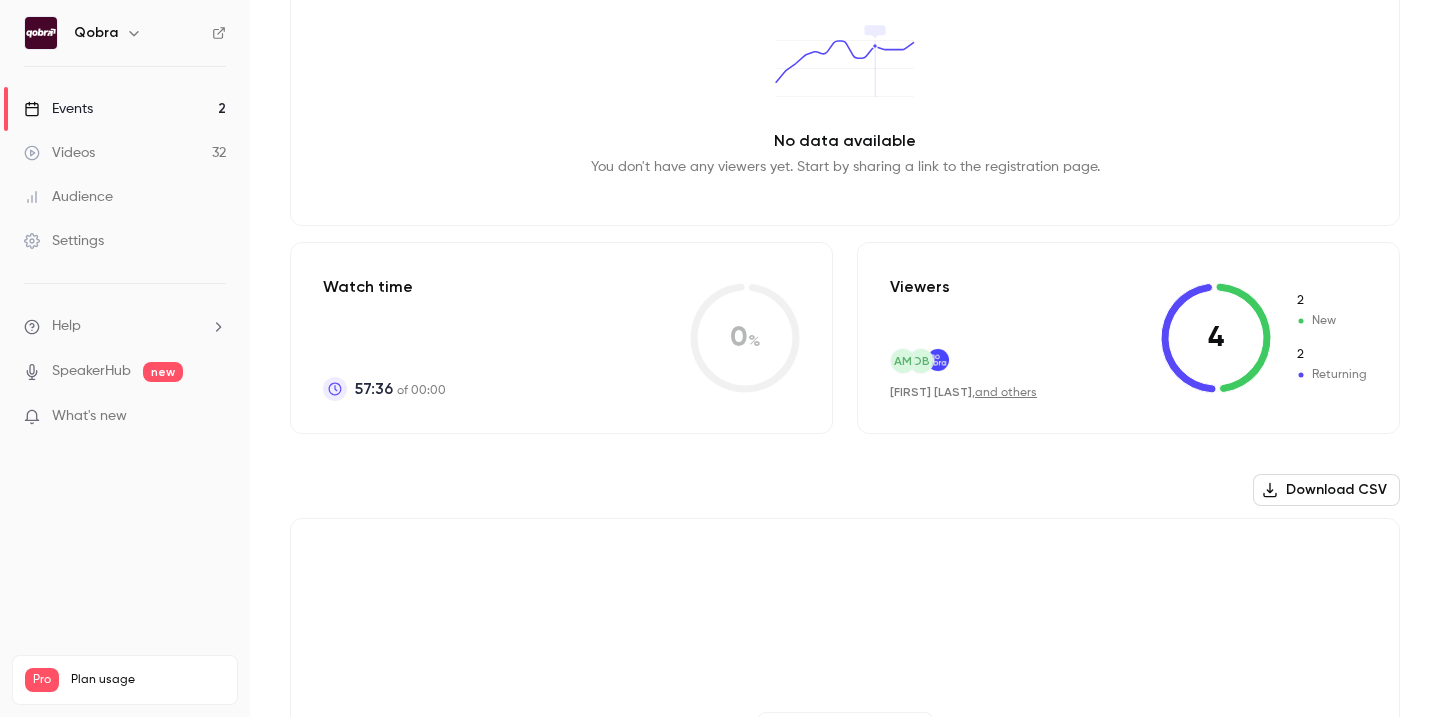 click on "and others" at bounding box center [1006, 393] 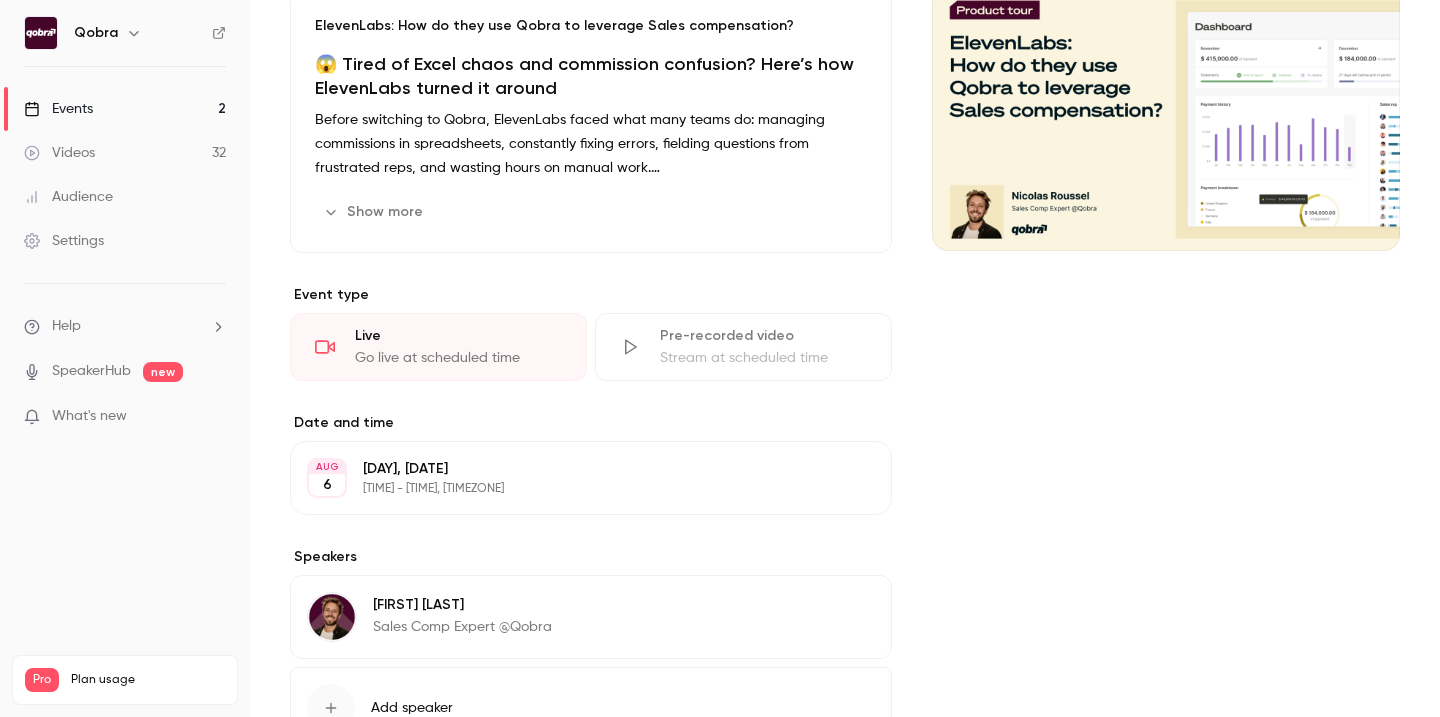 scroll, scrollTop: 0, scrollLeft: 0, axis: both 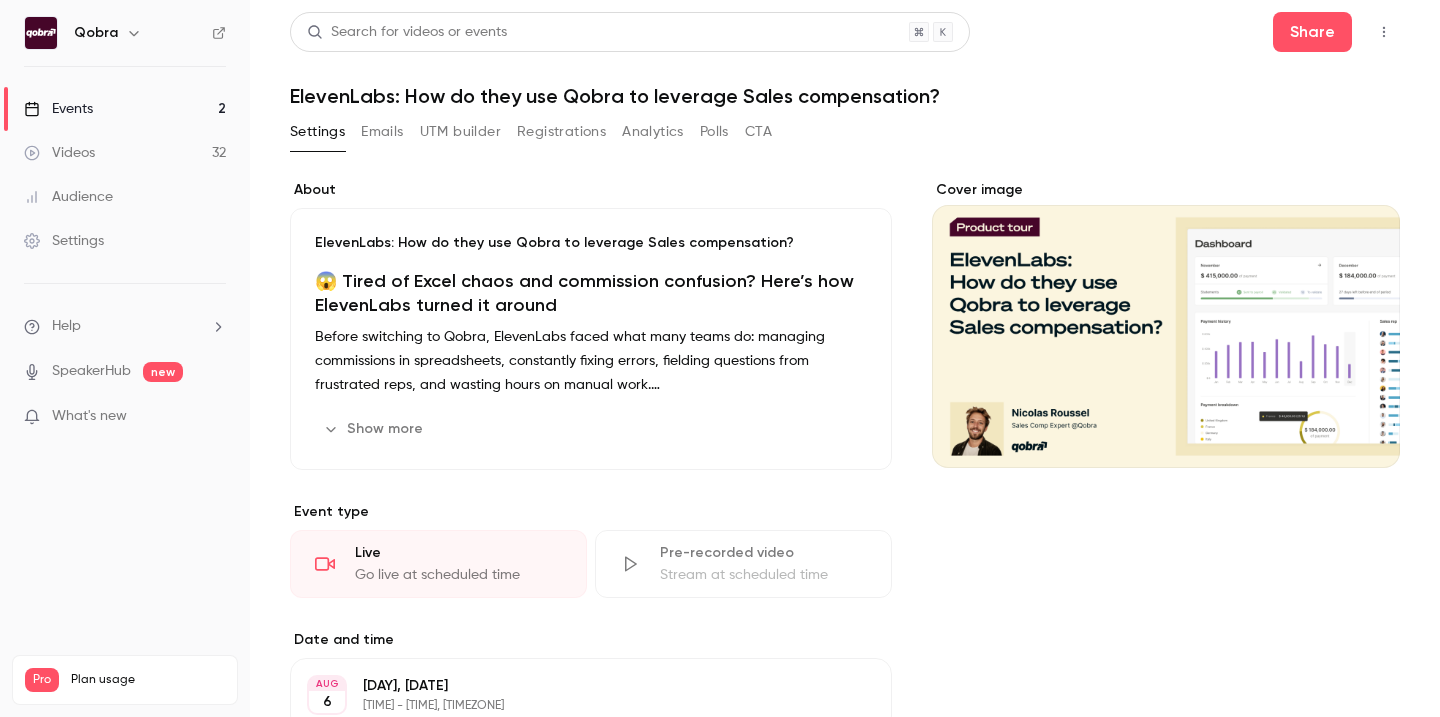 click on "Settings Emails UTM builder Registrations Analytics Polls CTA" at bounding box center (531, 136) 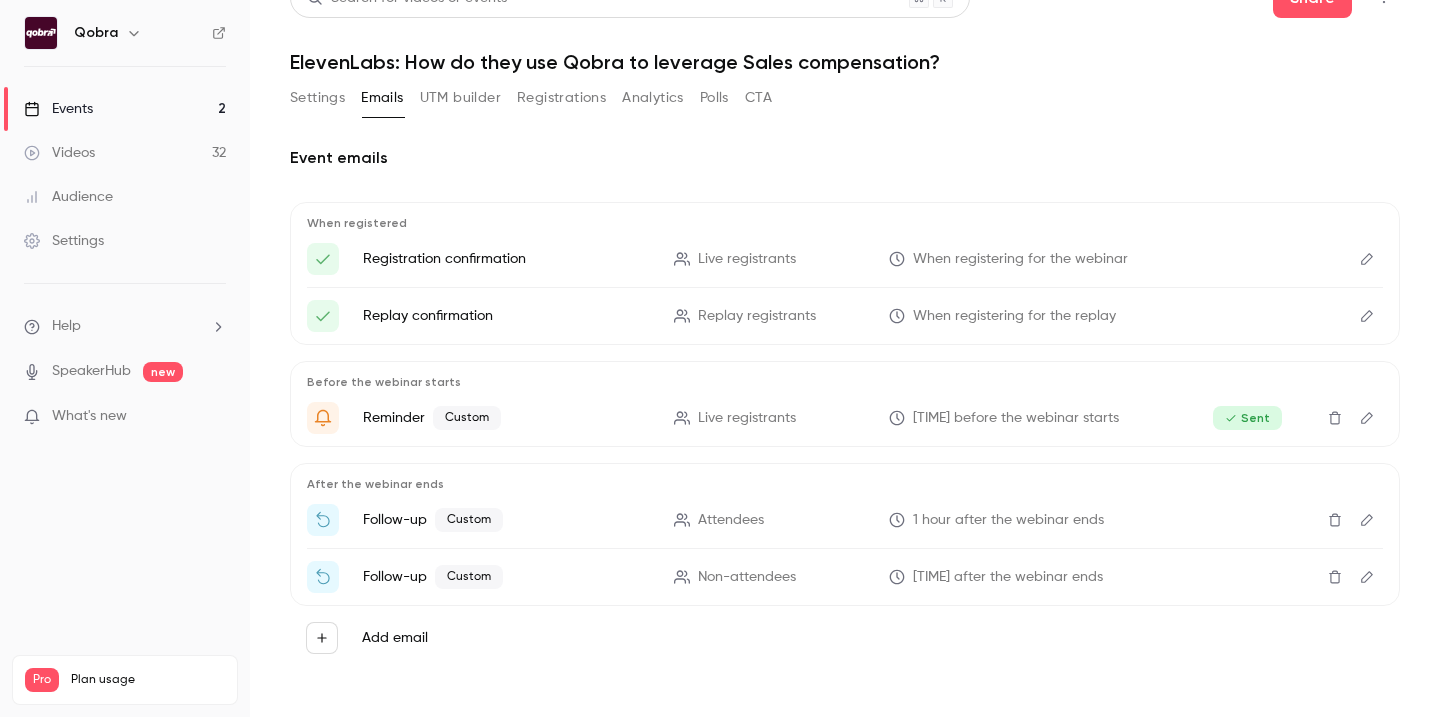 scroll, scrollTop: 39, scrollLeft: 0, axis: vertical 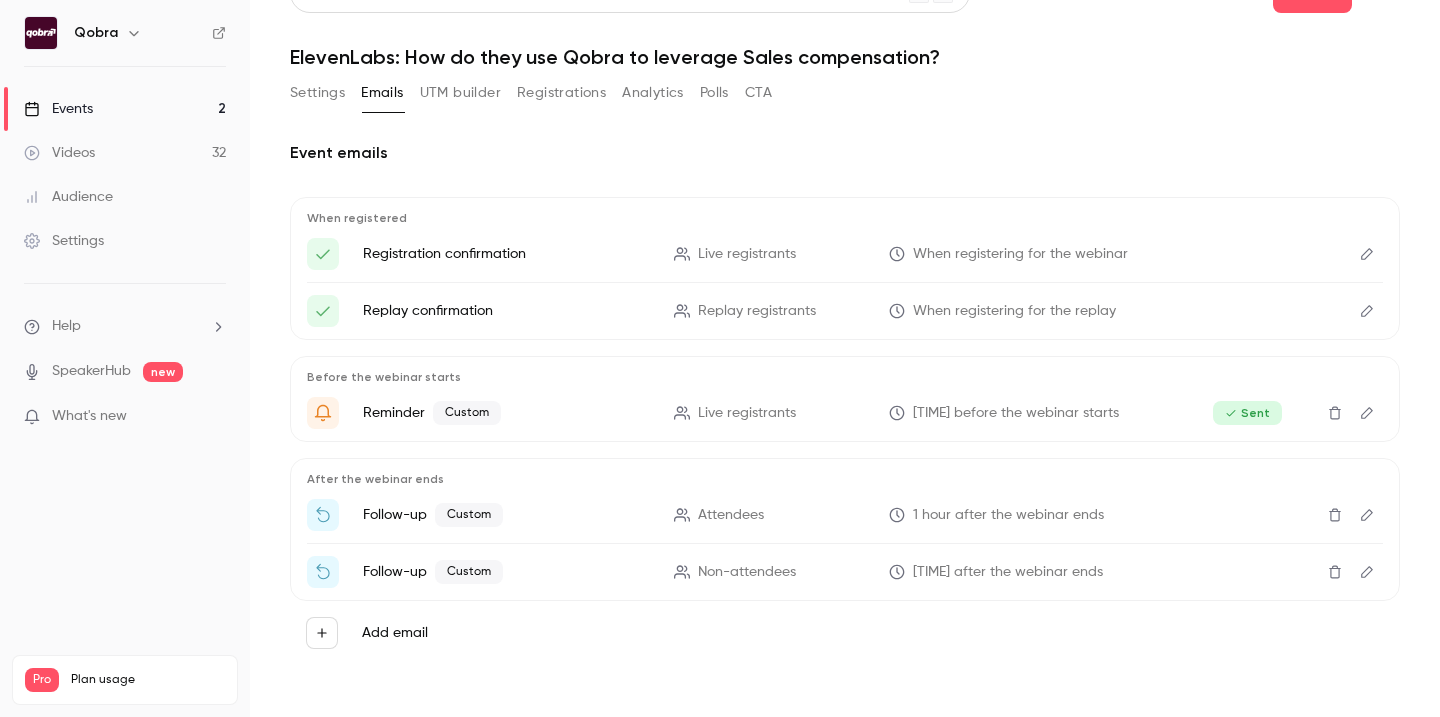 click on "UTM builder" at bounding box center (460, 93) 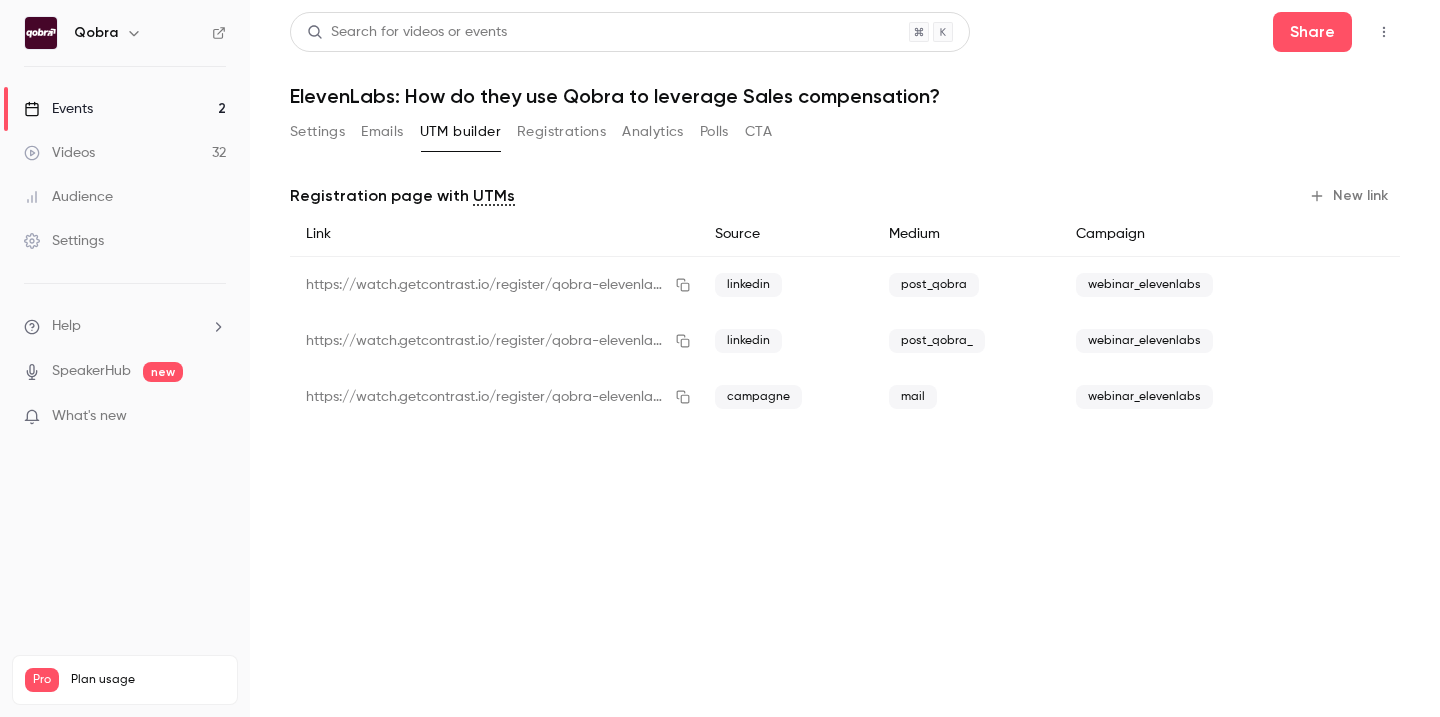 click on "Registrations" at bounding box center [561, 132] 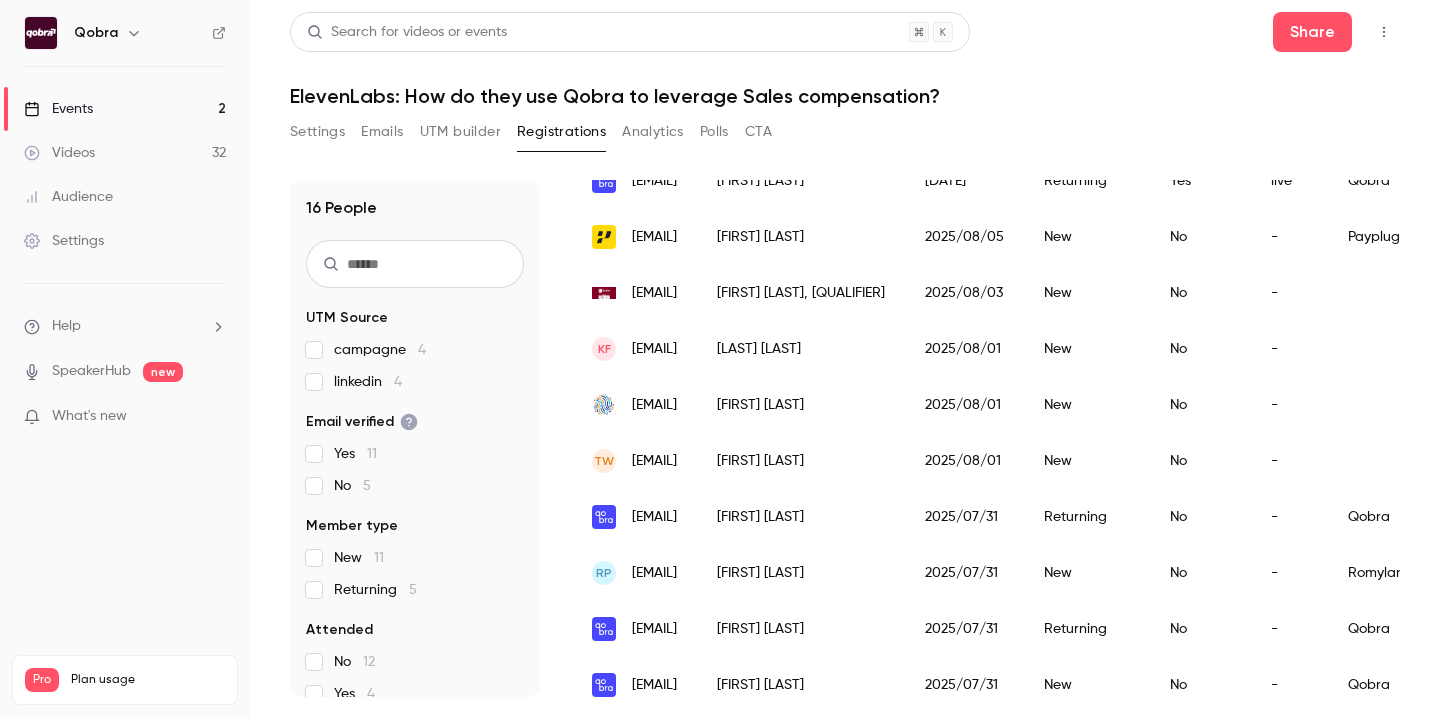 scroll, scrollTop: 0, scrollLeft: 0, axis: both 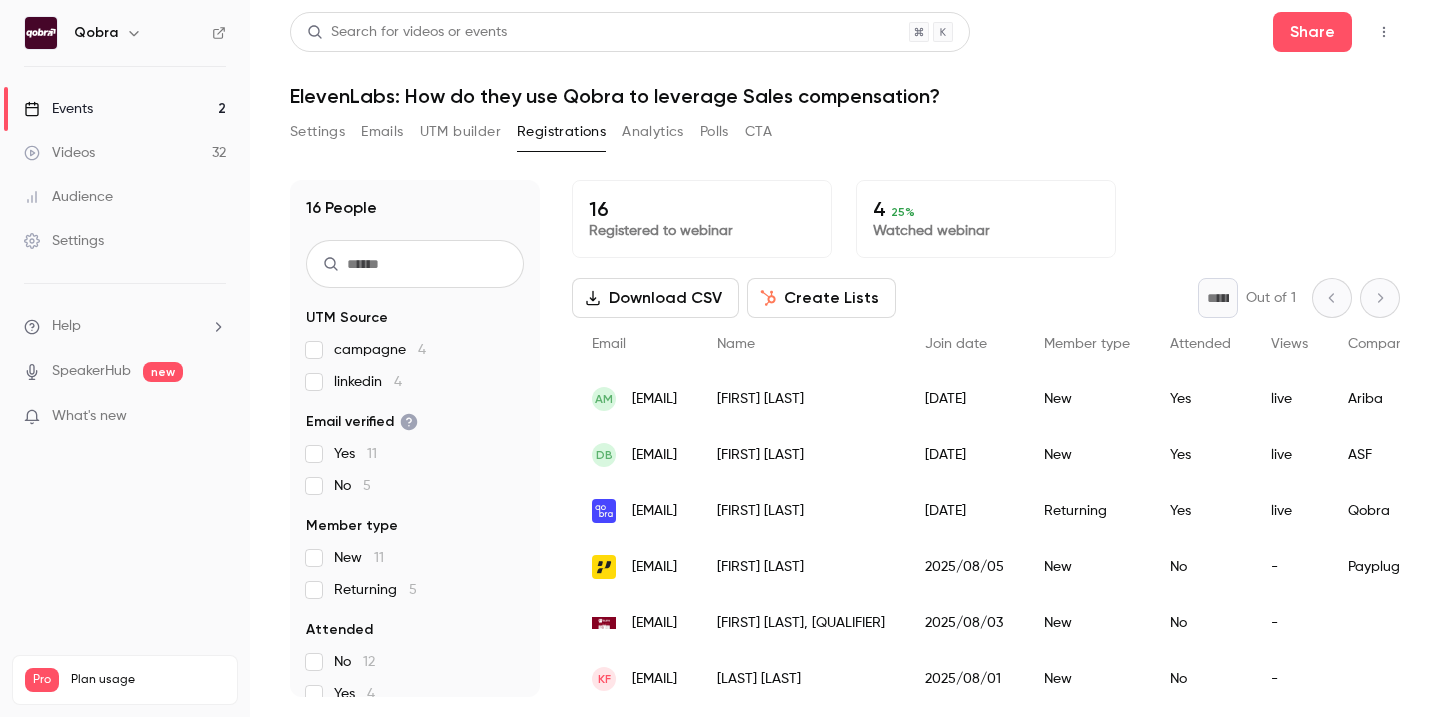 click on "Analytics" at bounding box center [653, 132] 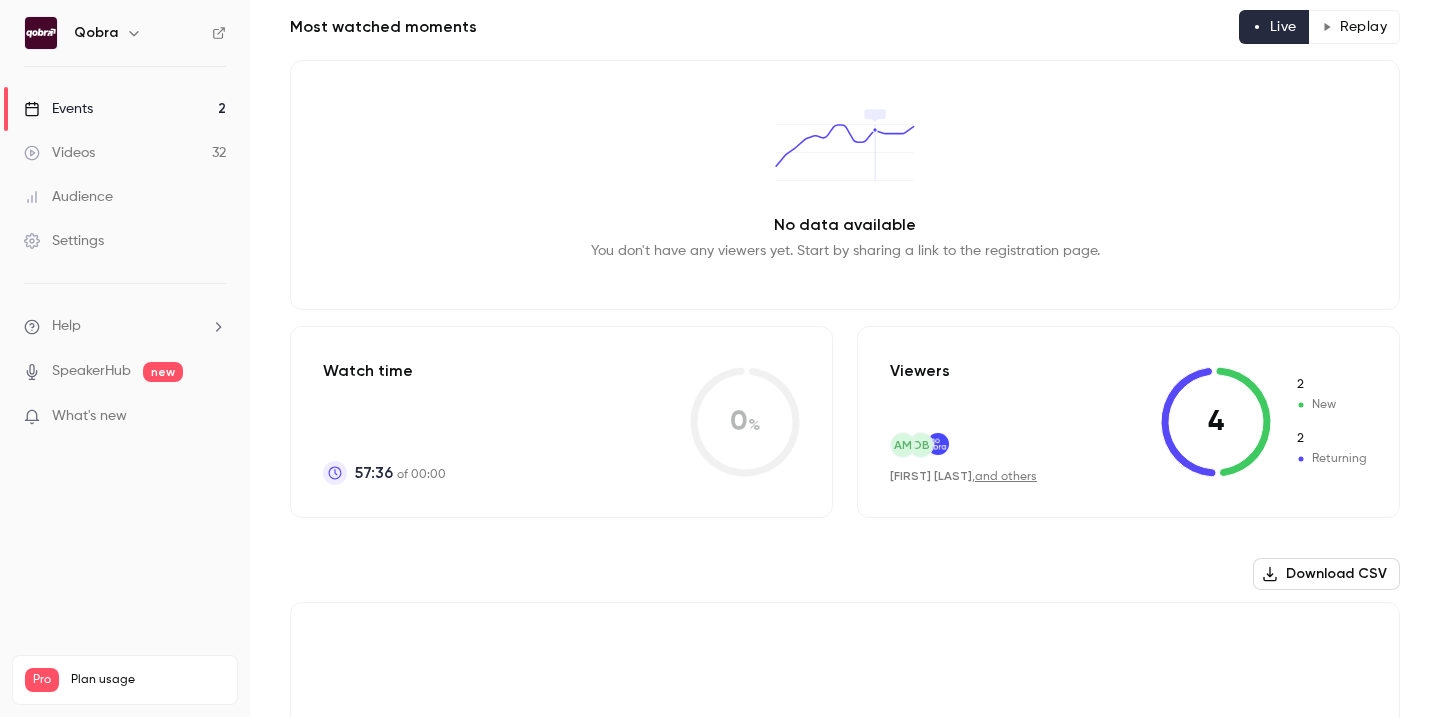 scroll, scrollTop: 189, scrollLeft: 0, axis: vertical 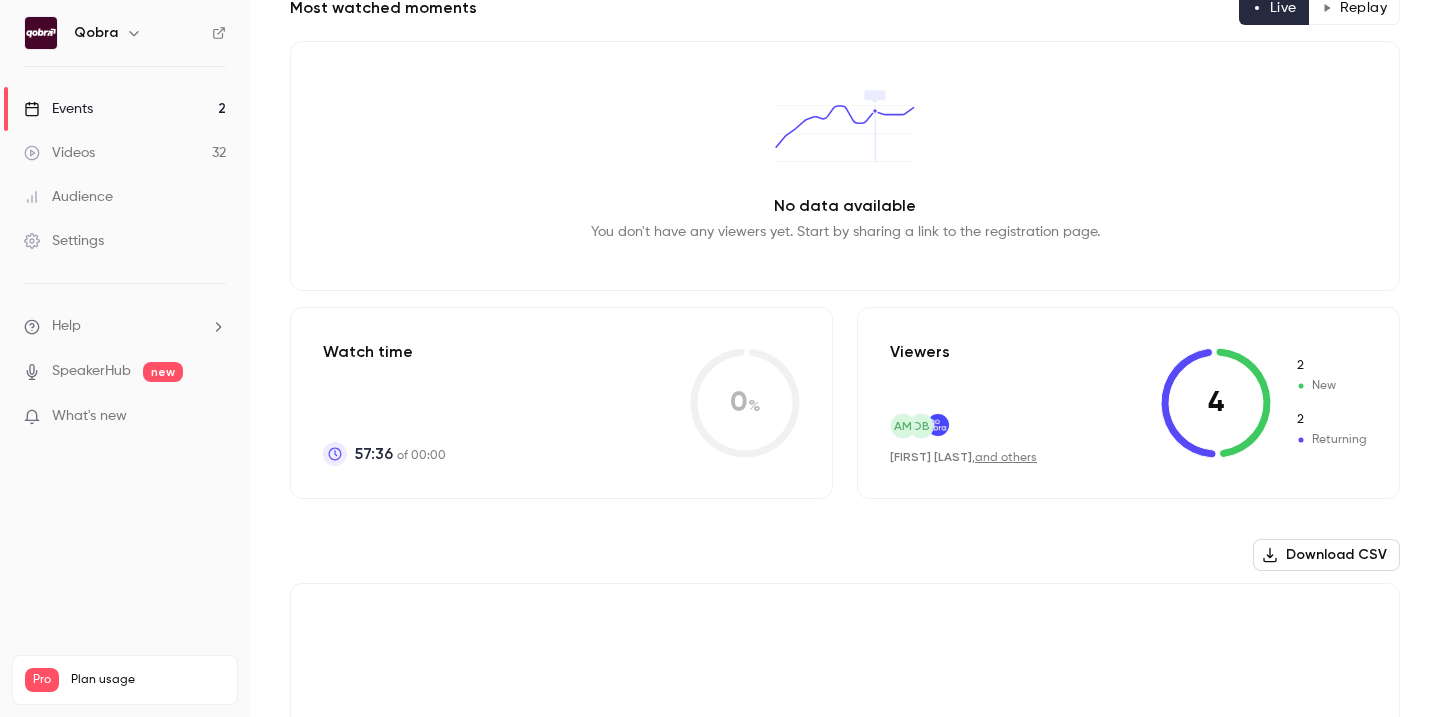 click on "and others" at bounding box center (1006, 458) 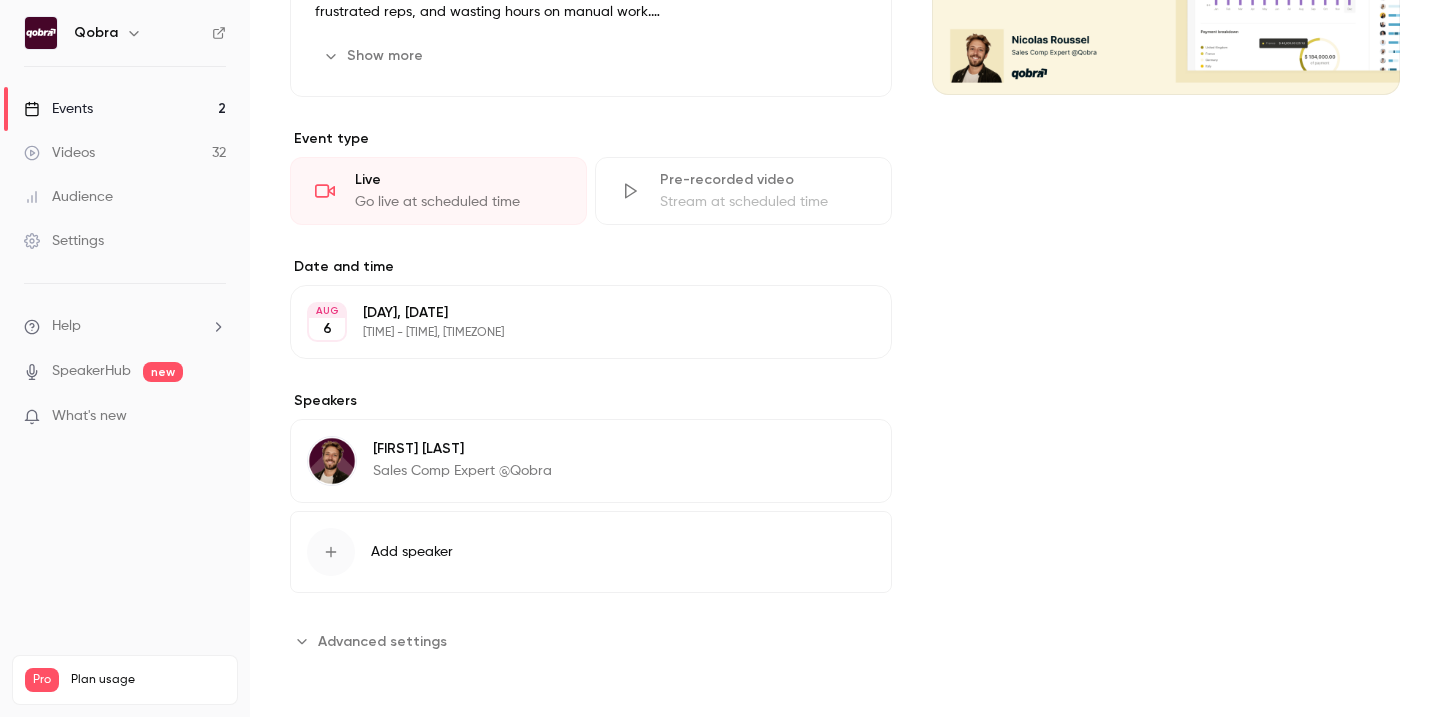 scroll, scrollTop: 0, scrollLeft: 0, axis: both 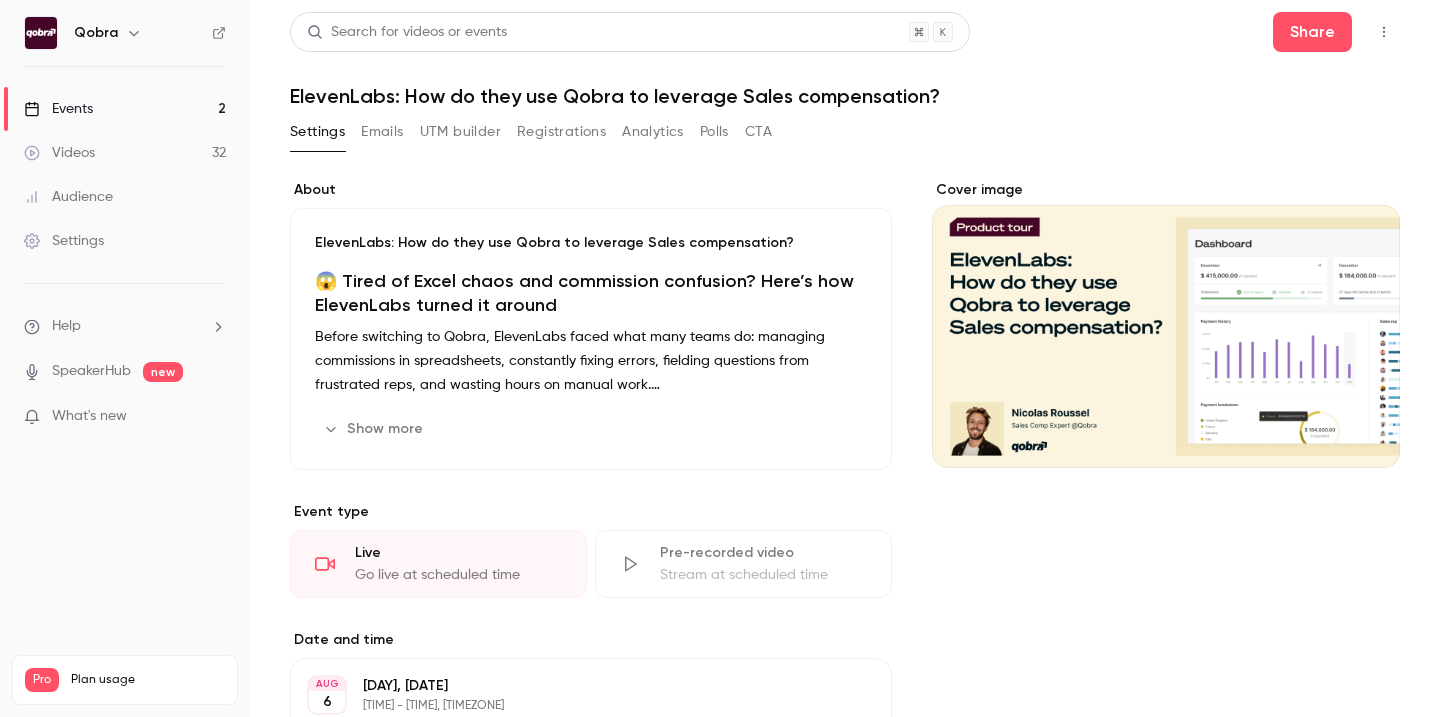 click on "Polls" at bounding box center [714, 132] 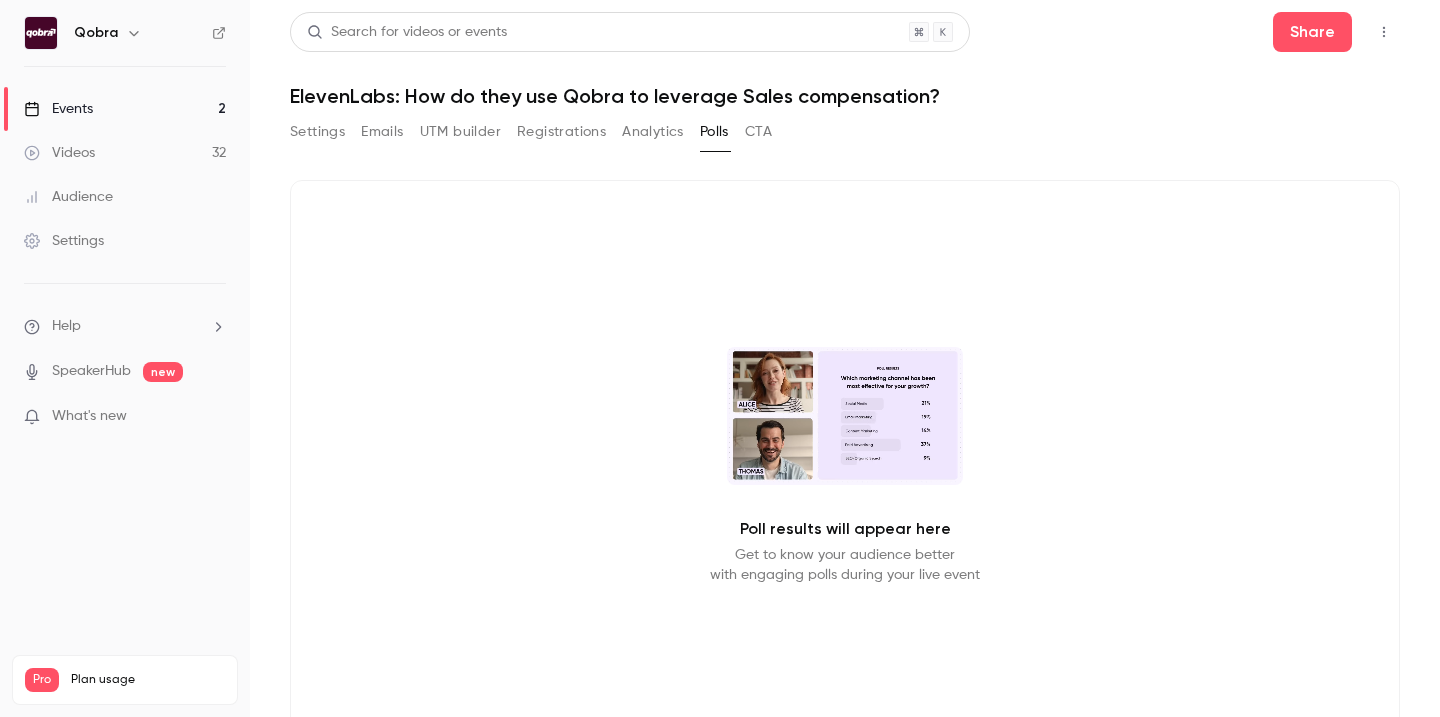 click on "CTA" at bounding box center [758, 132] 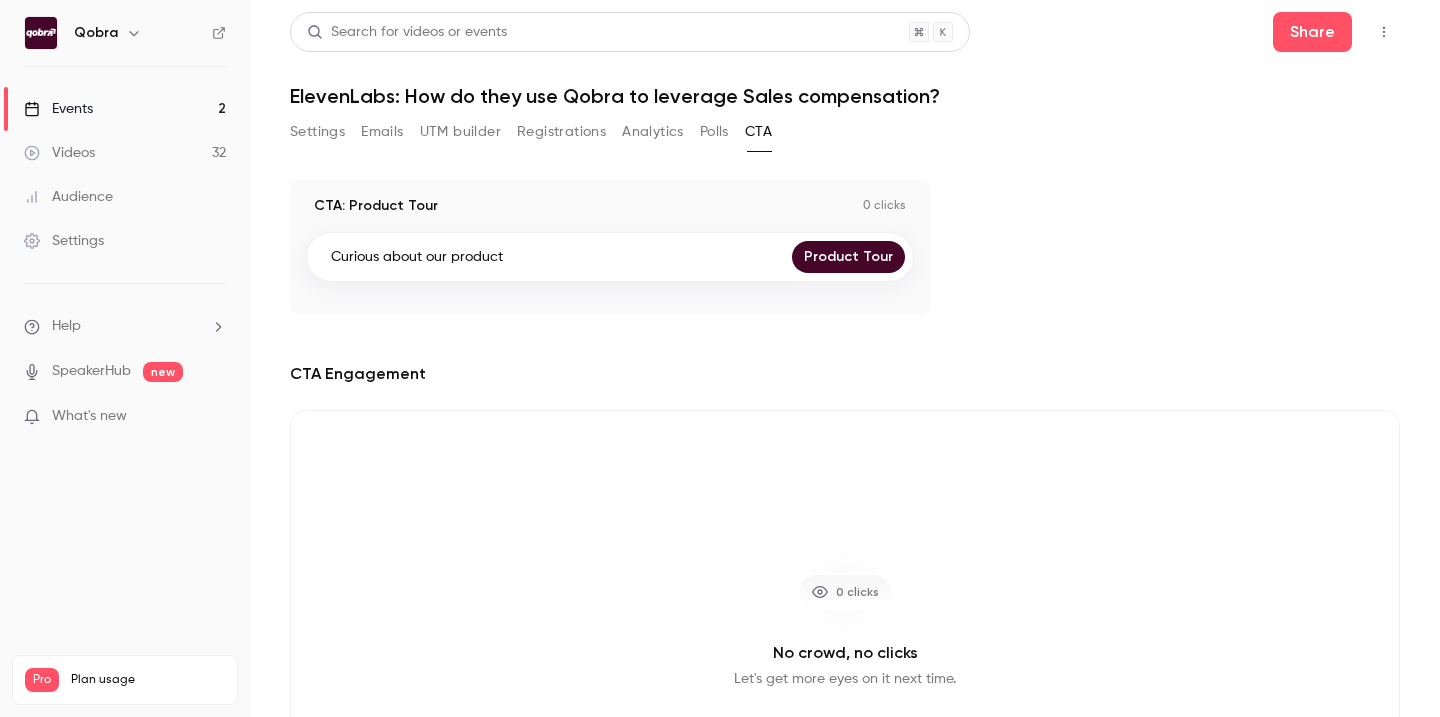 click on "Analytics" at bounding box center [653, 132] 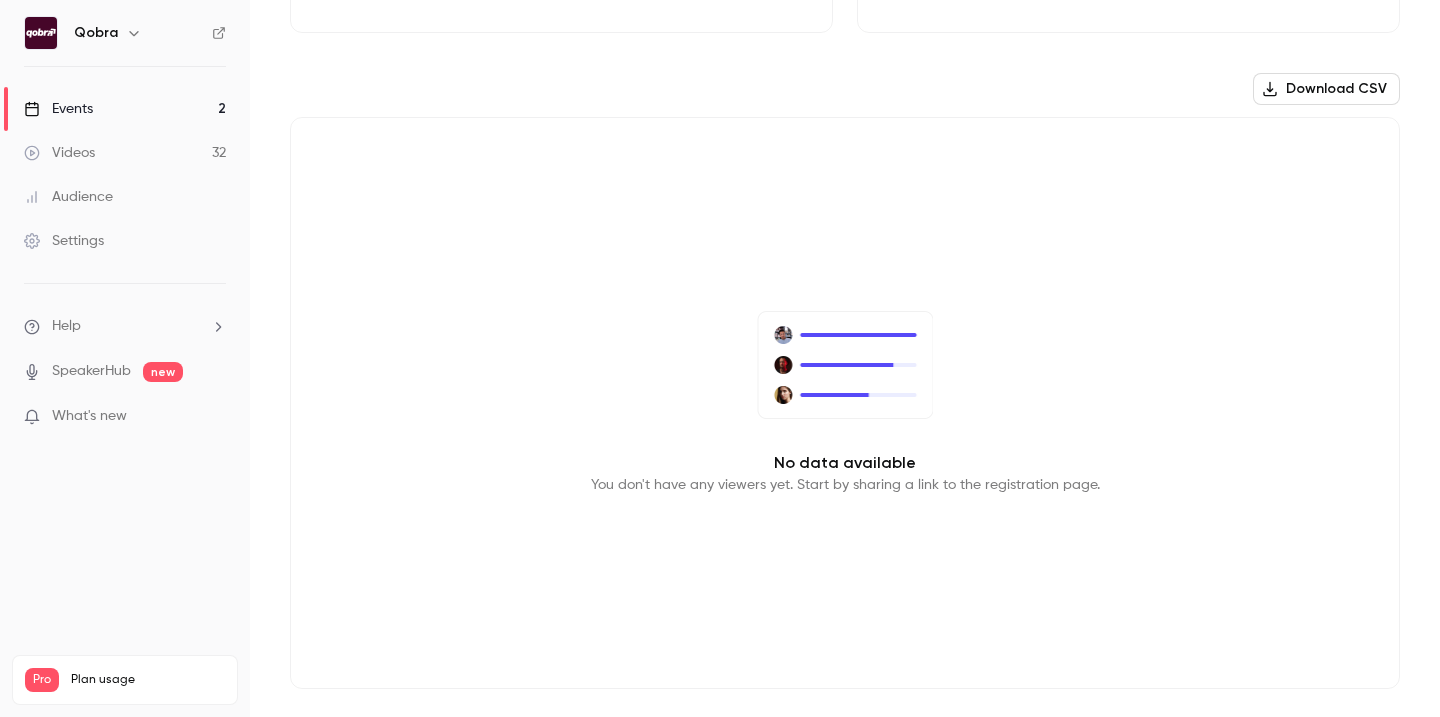 scroll, scrollTop: 0, scrollLeft: 0, axis: both 